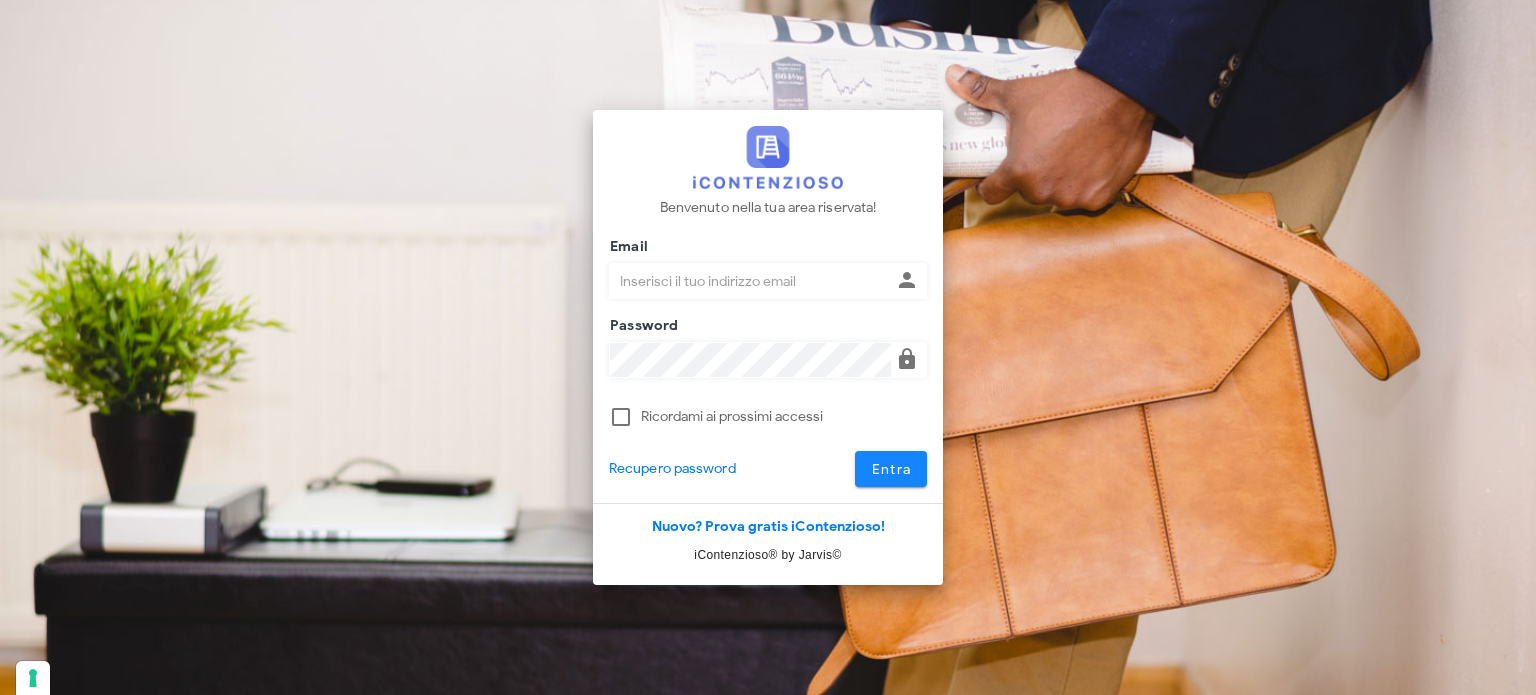 scroll, scrollTop: 0, scrollLeft: 0, axis: both 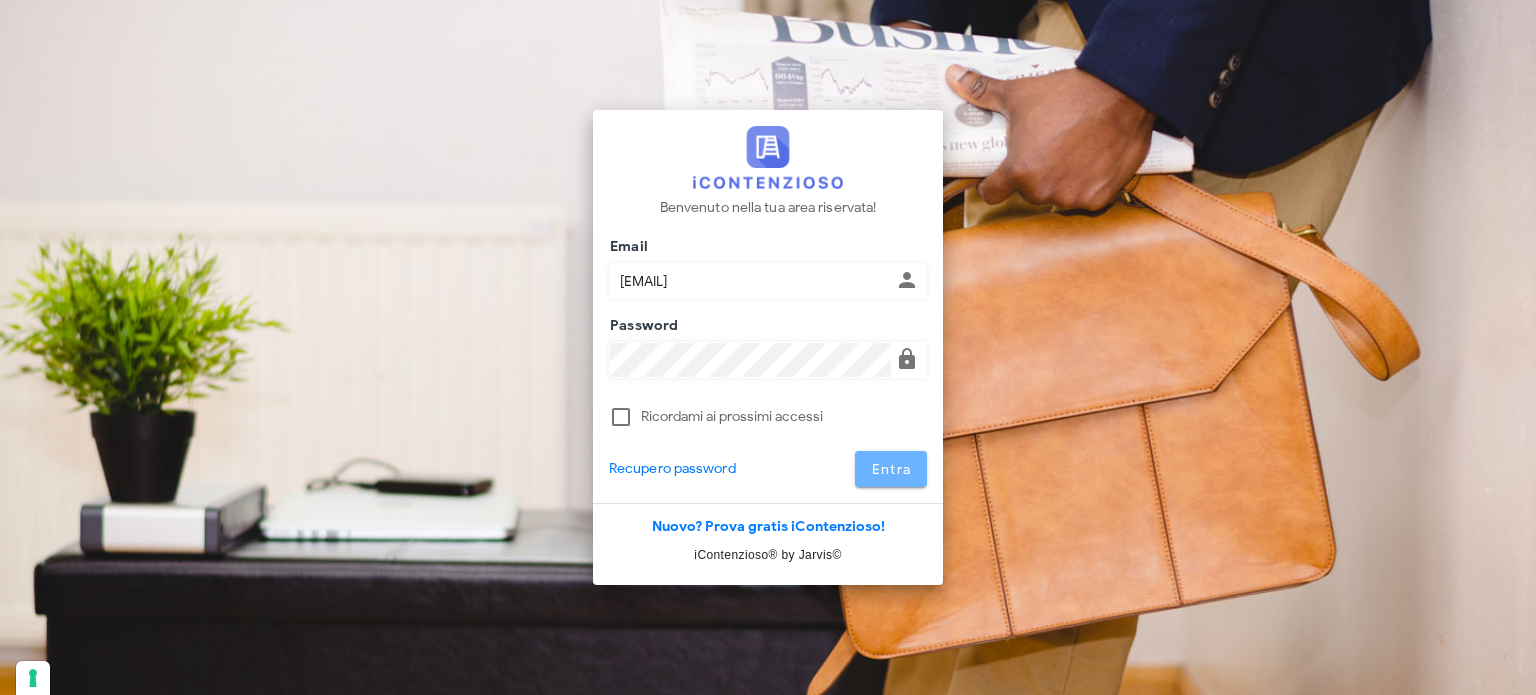 click on "Entra" at bounding box center (891, 469) 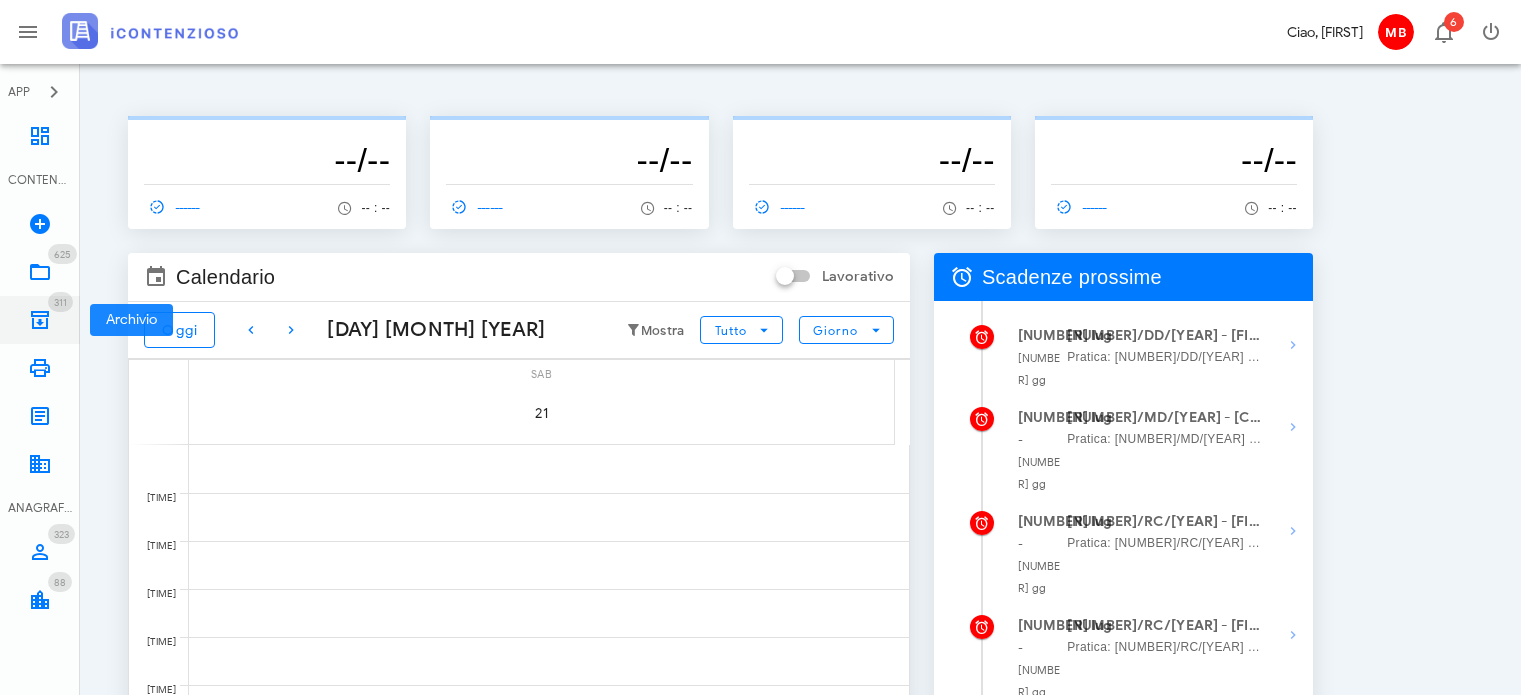 scroll, scrollTop: 0, scrollLeft: 0, axis: both 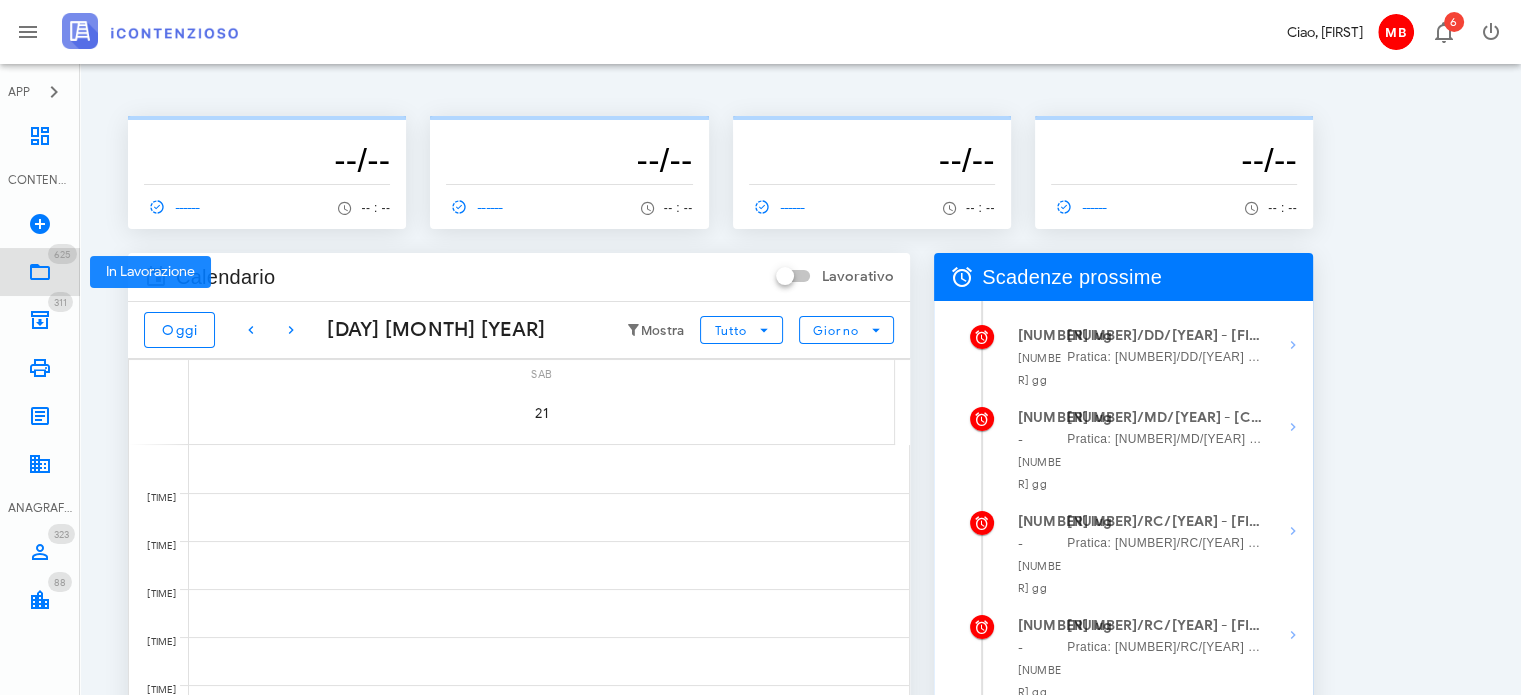 click at bounding box center [40, 272] 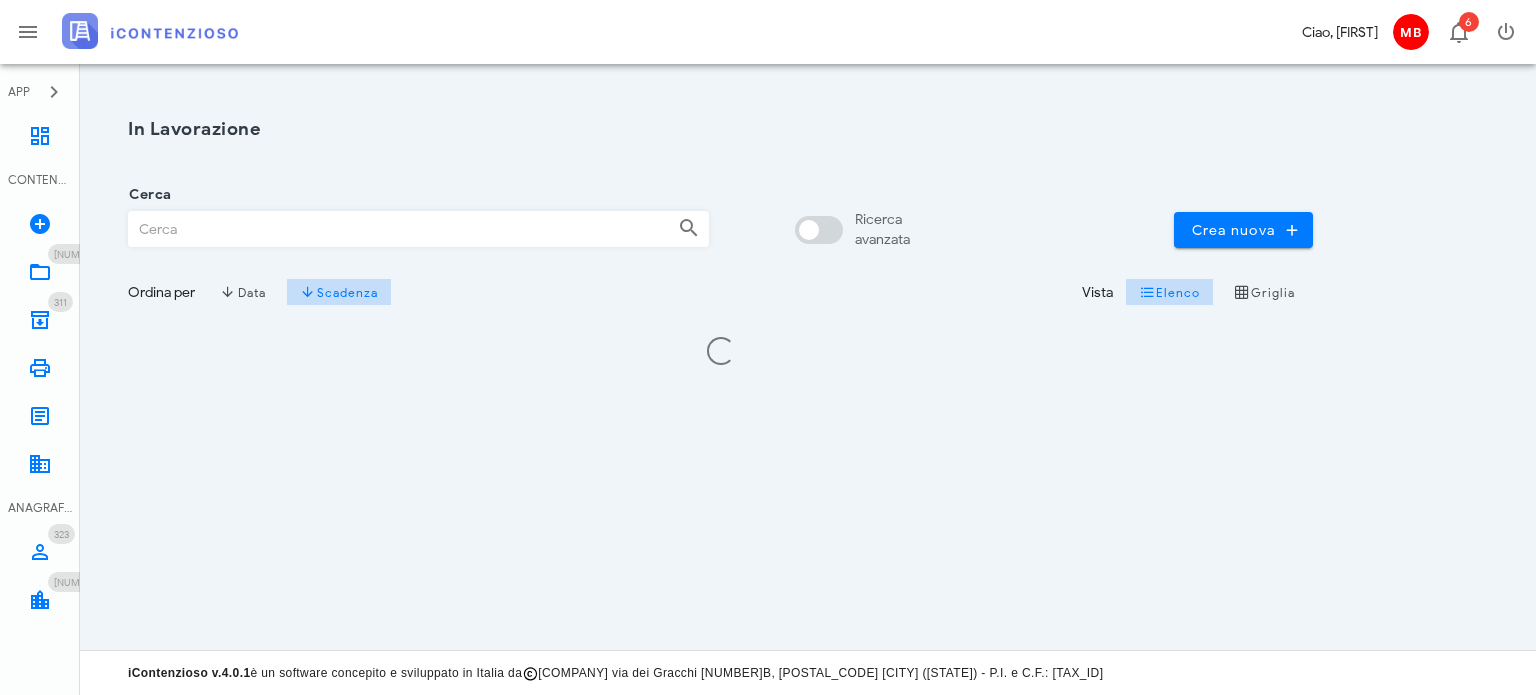 scroll, scrollTop: 0, scrollLeft: 0, axis: both 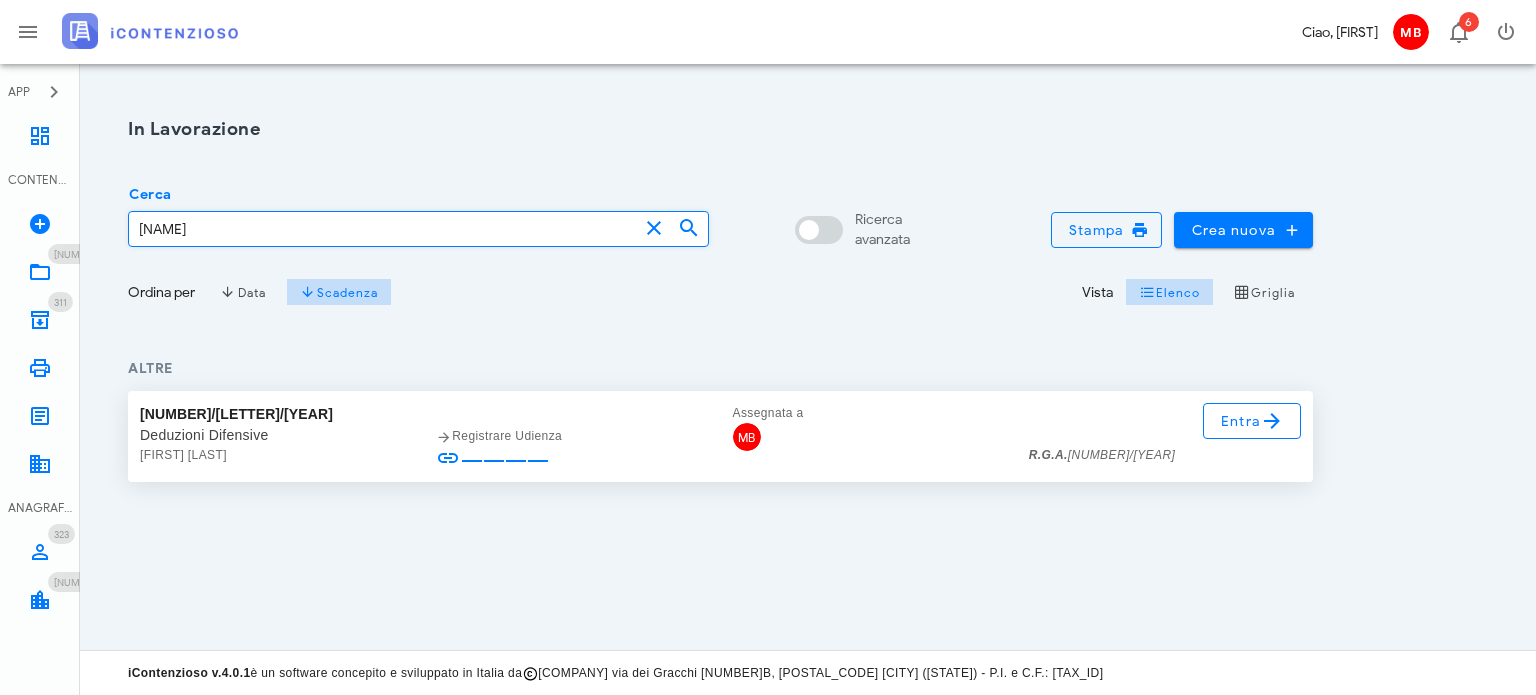 type on "[NAME]" 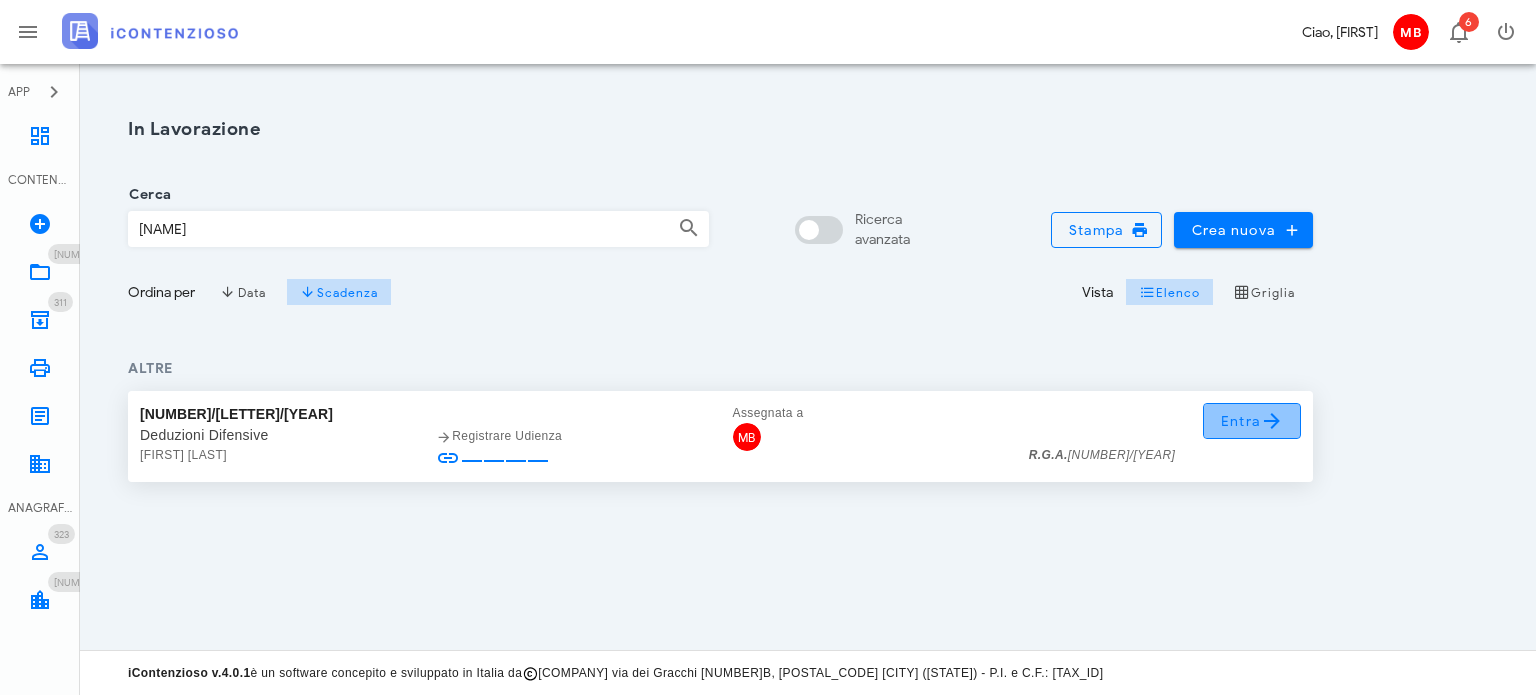 click on "Entra" at bounding box center [1252, 421] 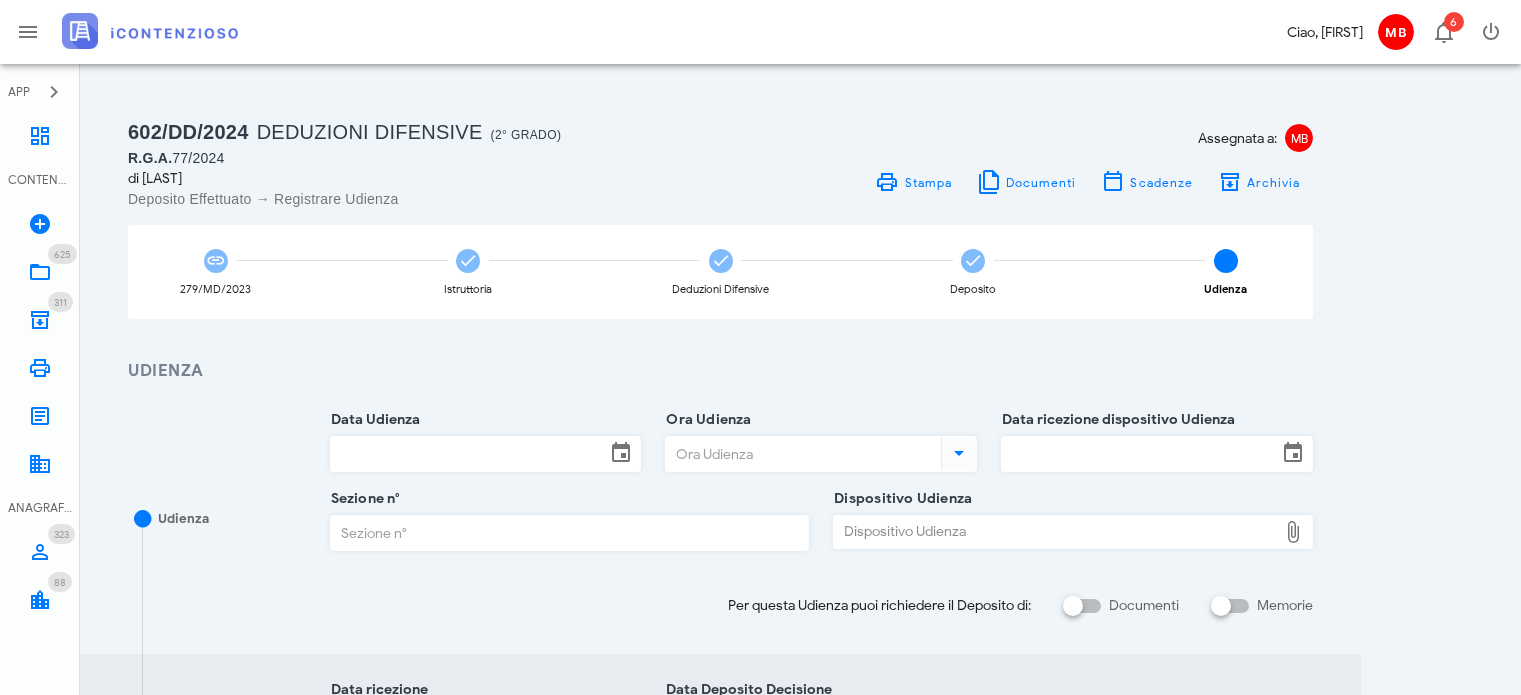 scroll, scrollTop: 0, scrollLeft: 0, axis: both 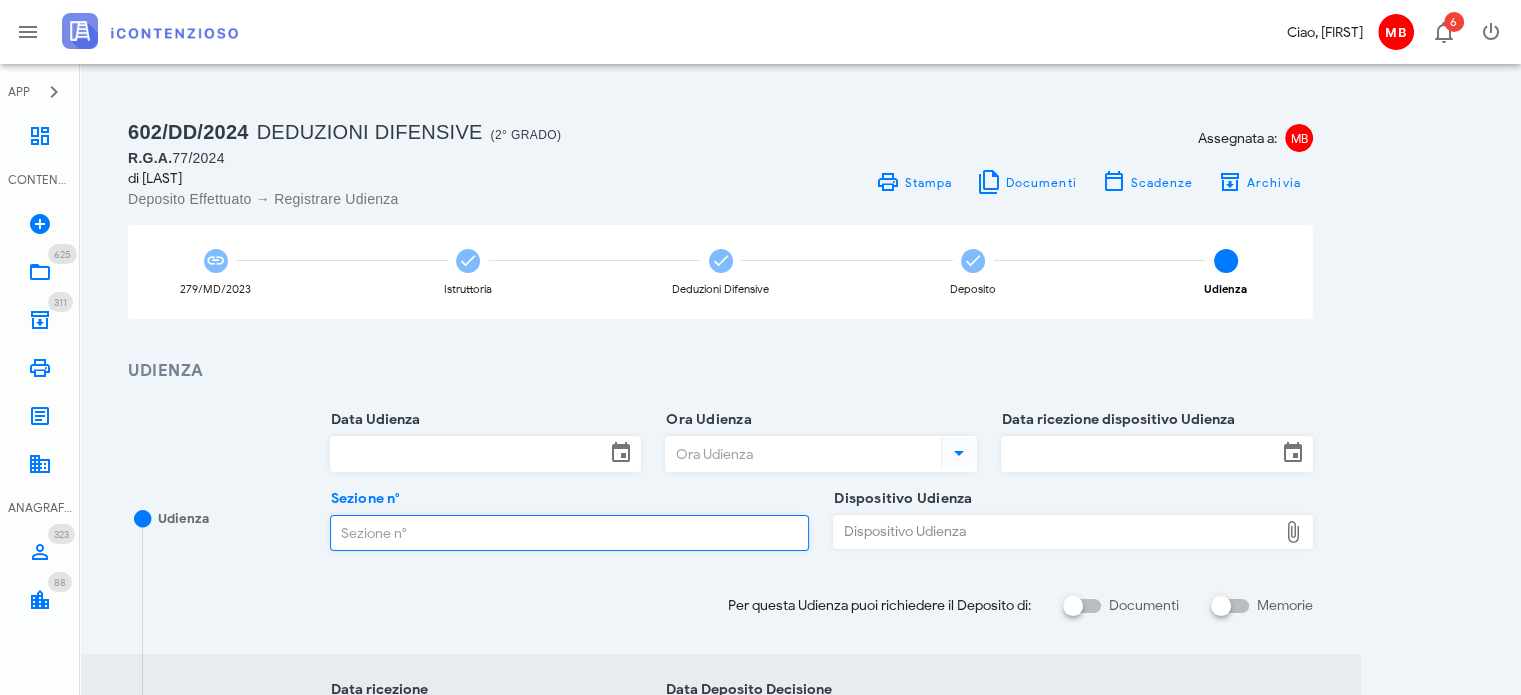 click on "Sezione n°" at bounding box center [570, 533] 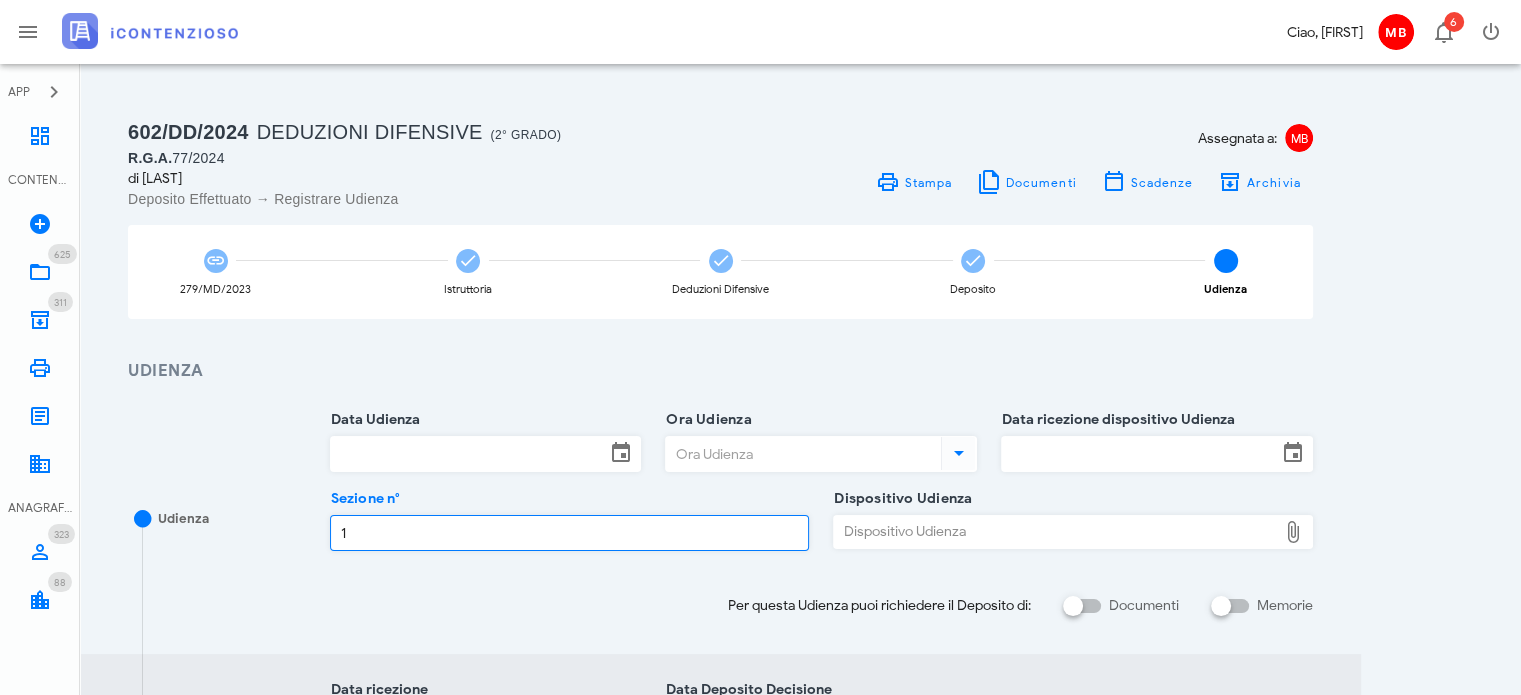 type on "1" 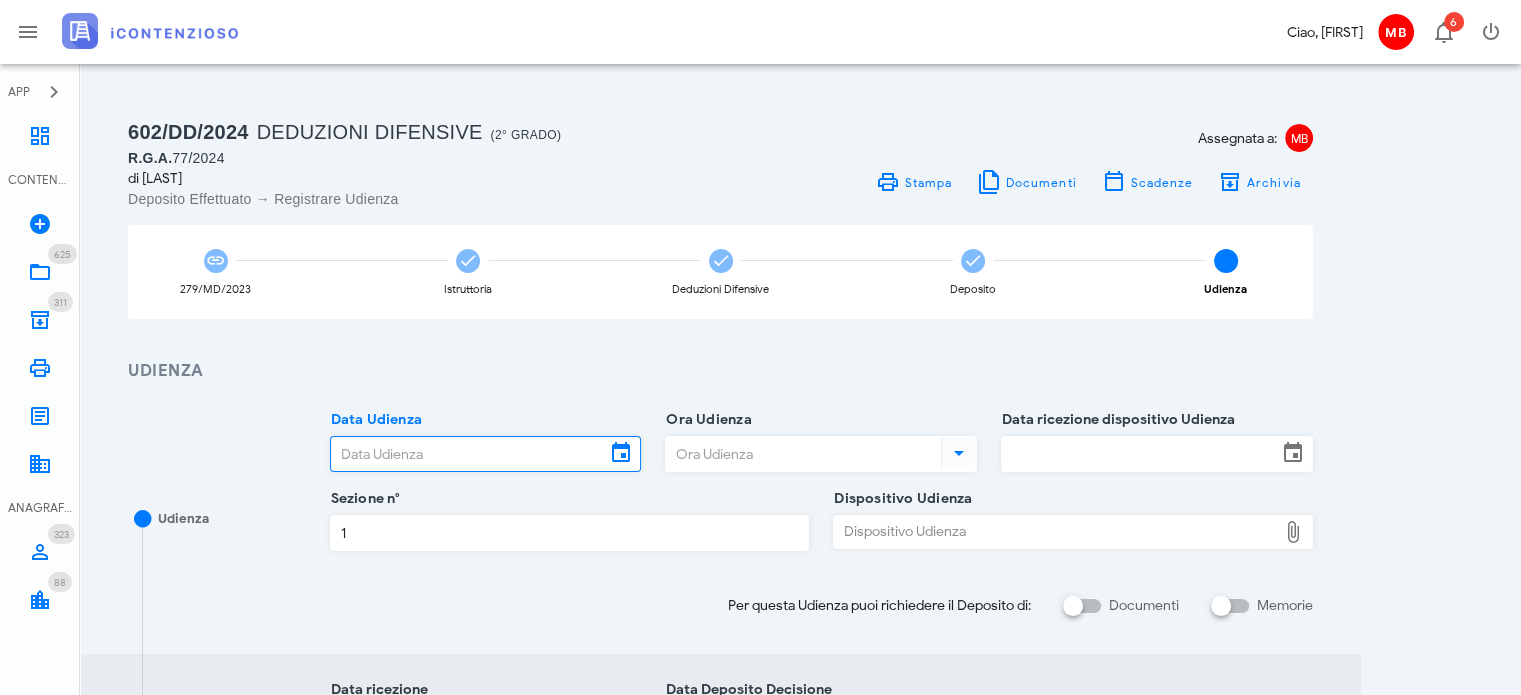 click on "Data Udienza" at bounding box center [468, 454] 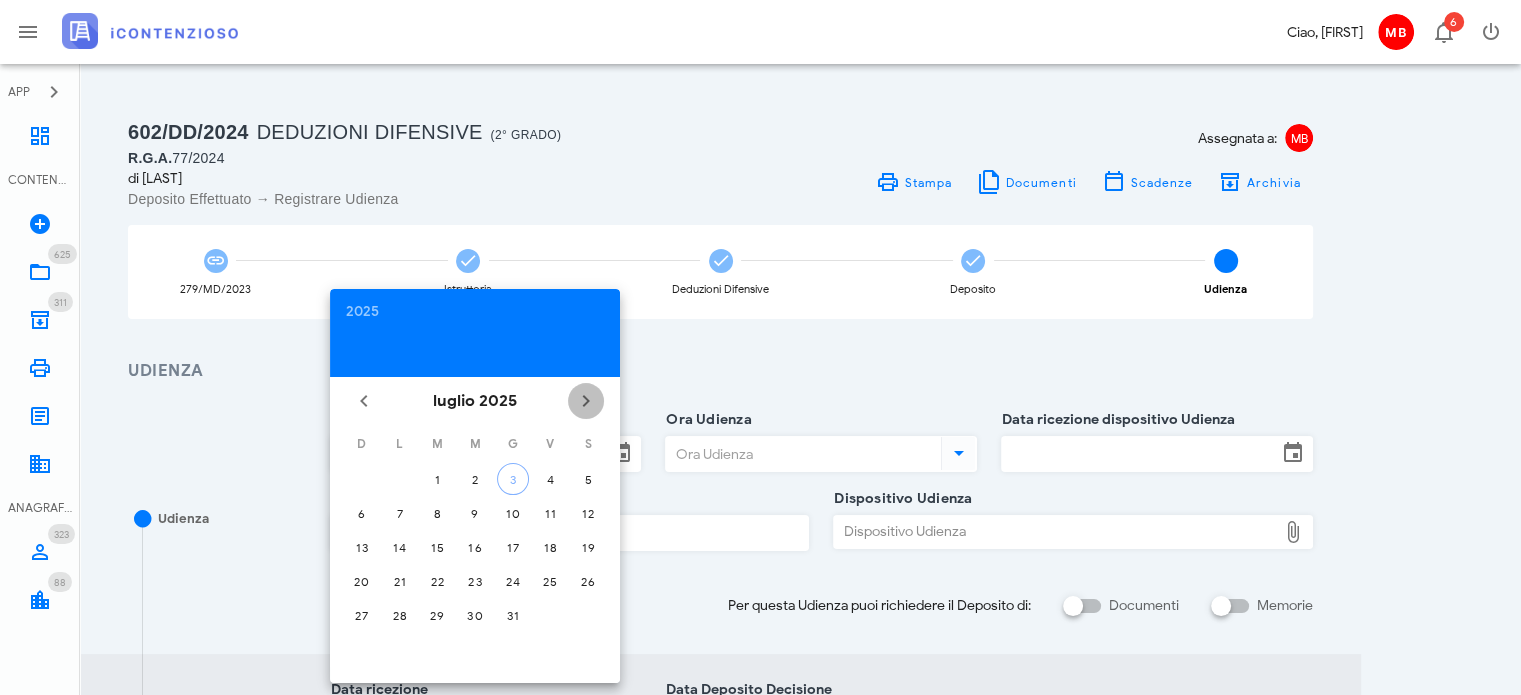 click at bounding box center (586, 401) 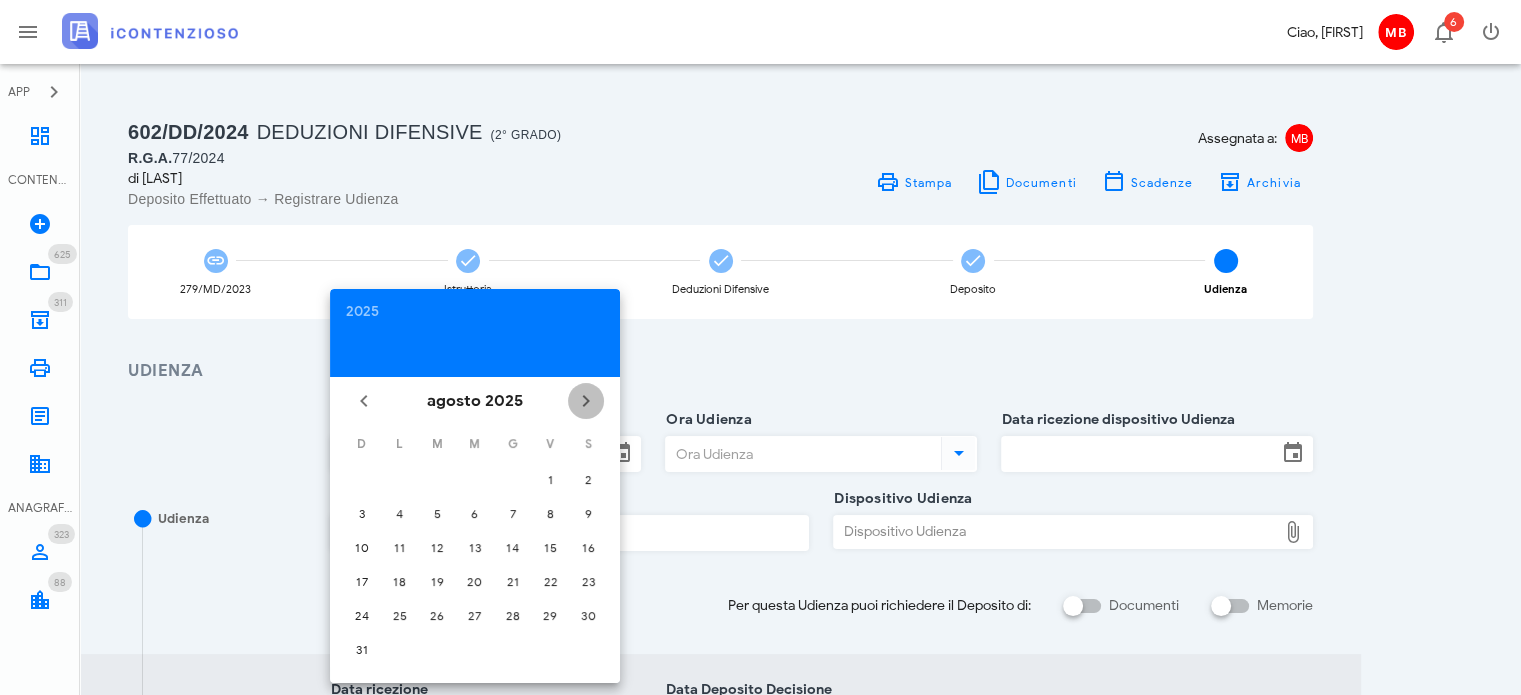 click at bounding box center [586, 401] 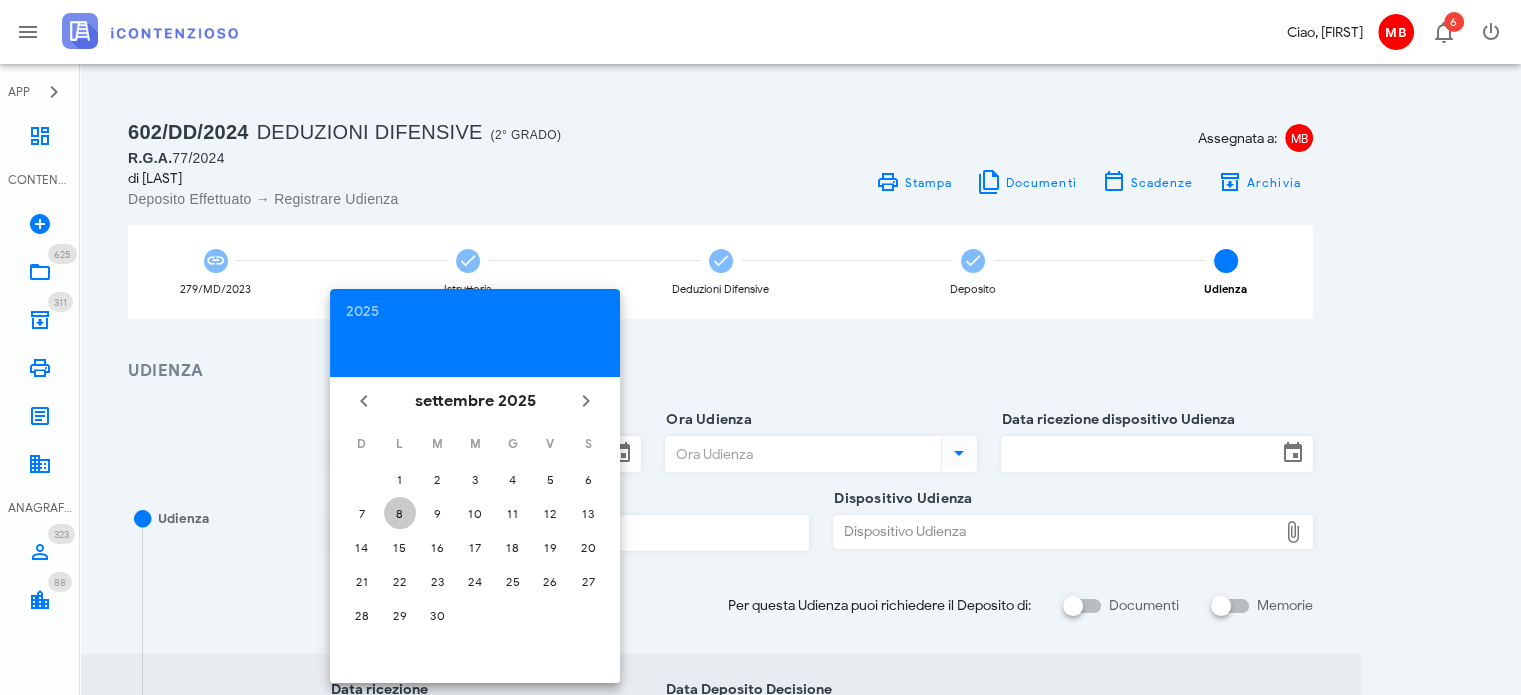 click on "8" at bounding box center (400, 479) 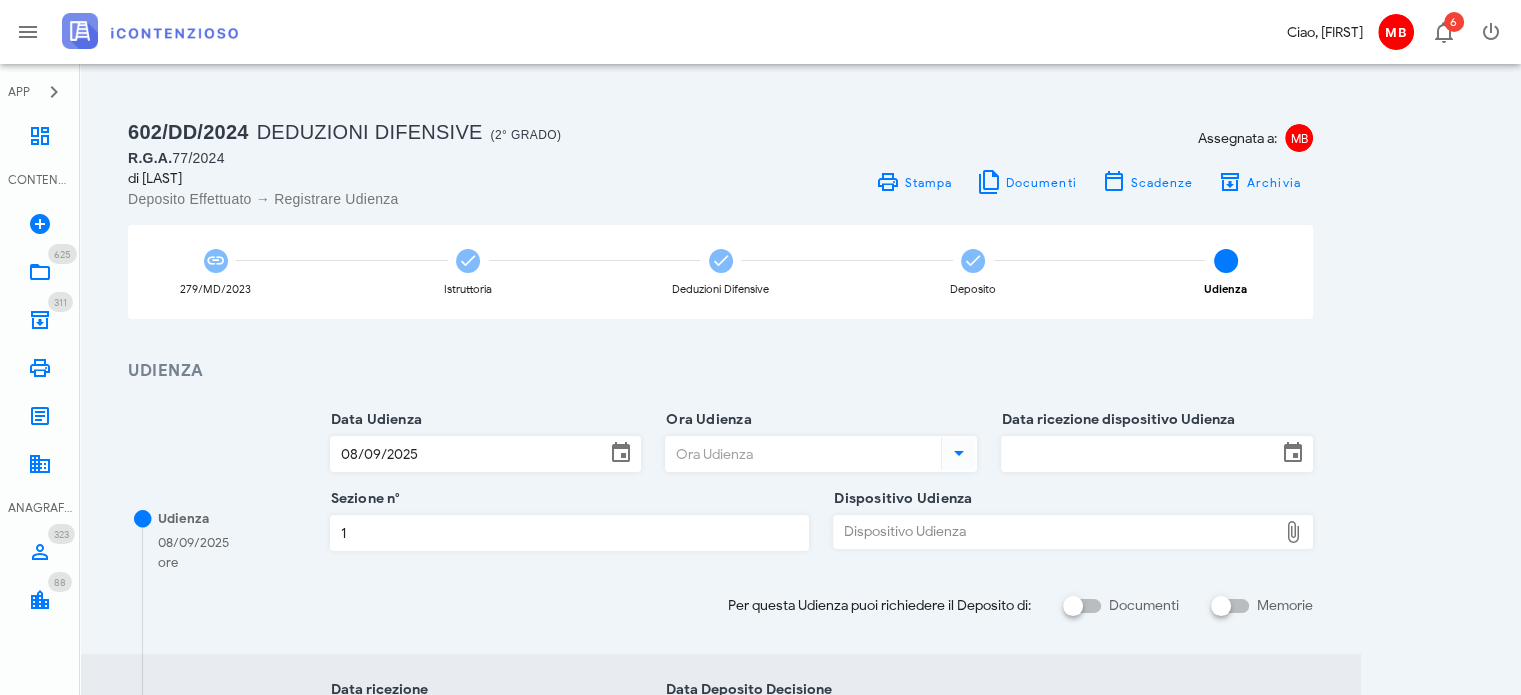 click on "Ora Udienza" at bounding box center [801, 454] 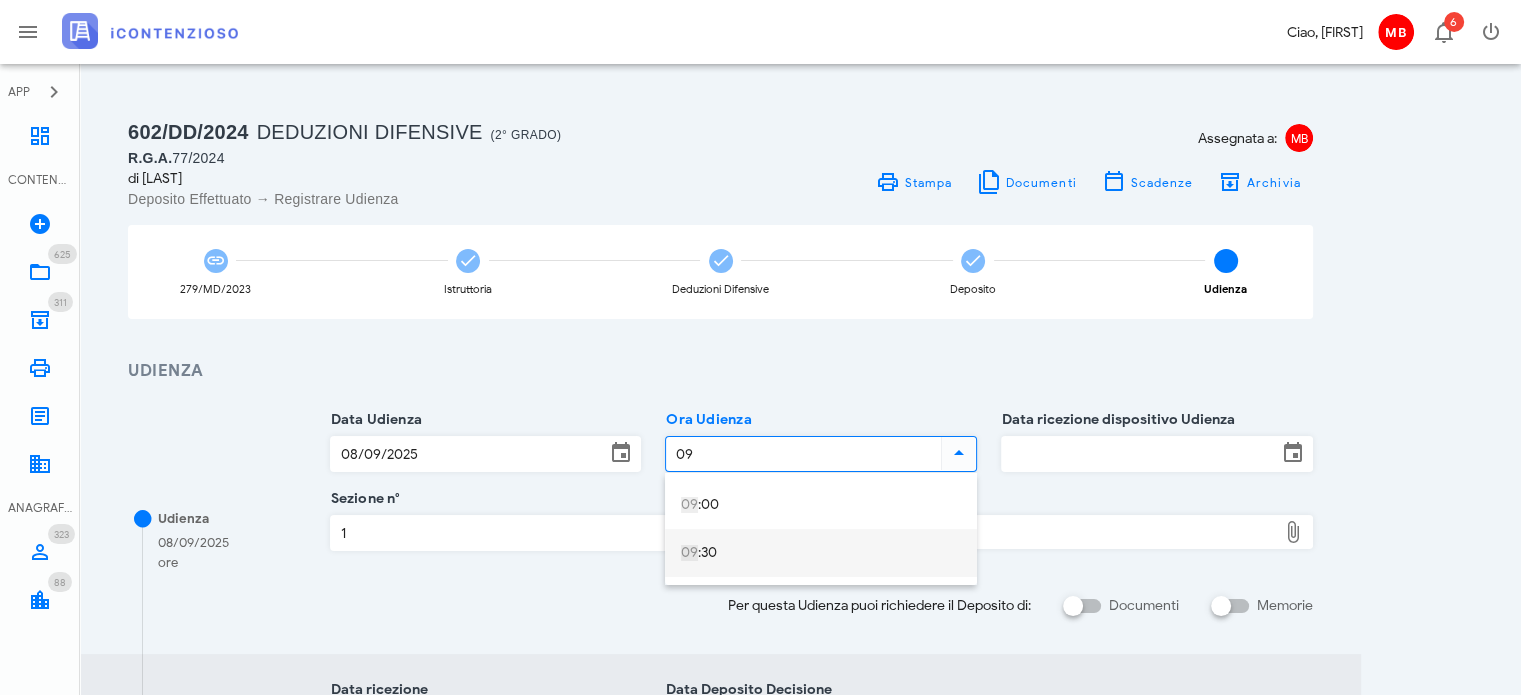drag, startPoint x: 706, startPoint y: 549, endPoint x: 720, endPoint y: 547, distance: 14.142136 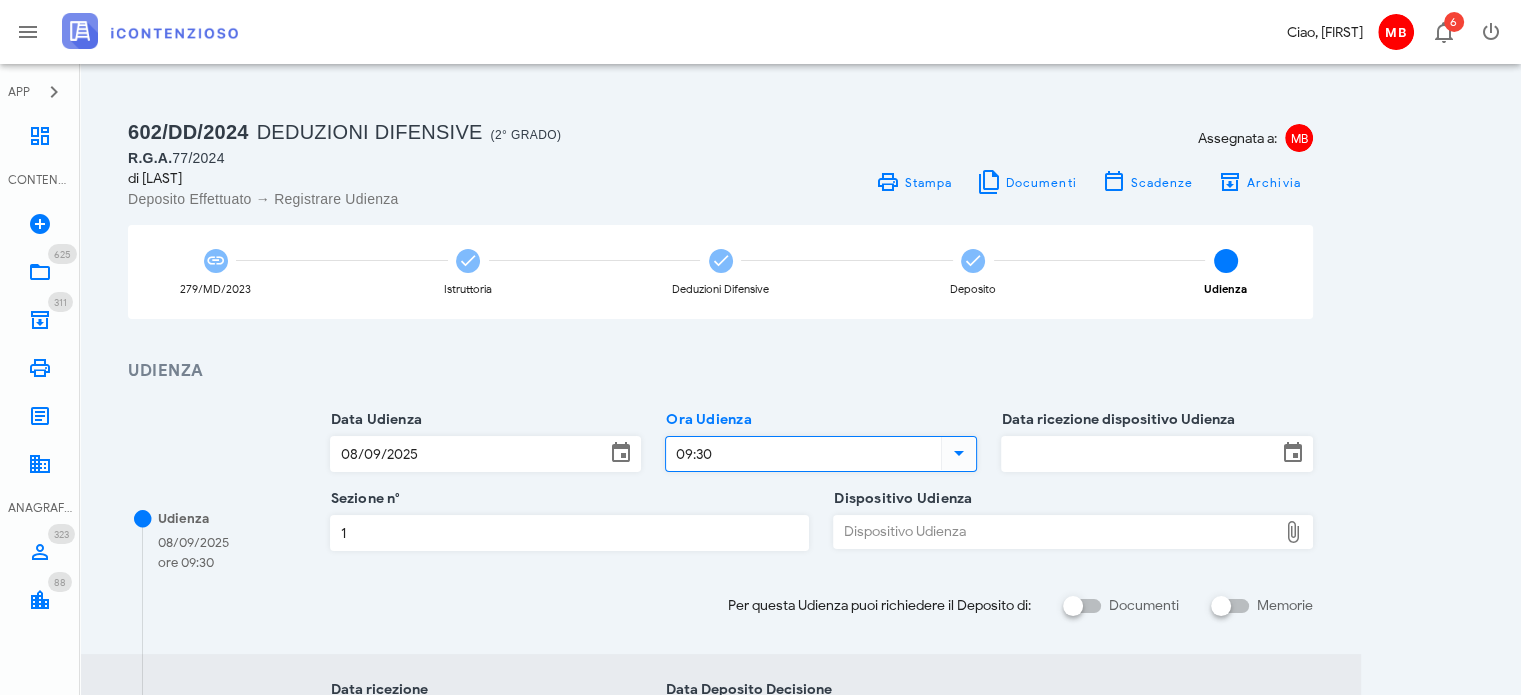 type on "09:30" 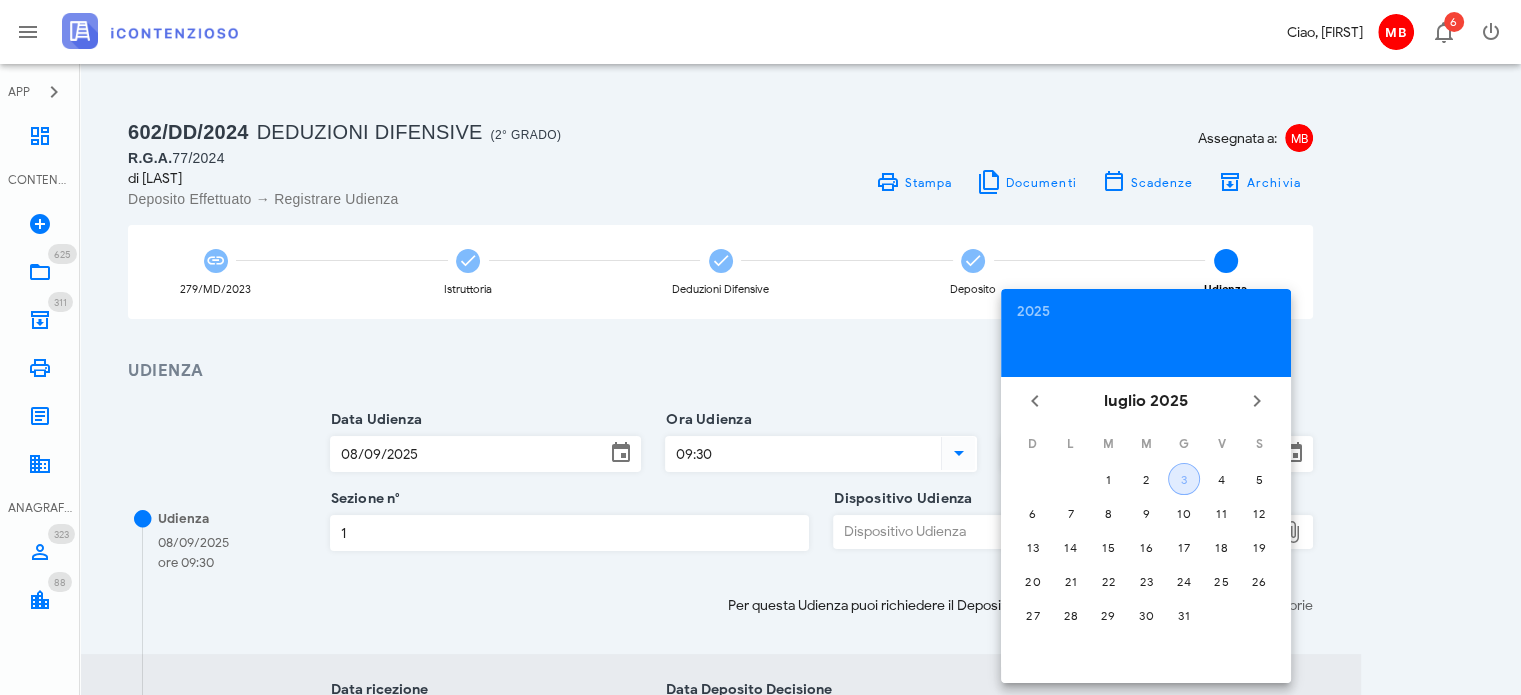 click on "3" at bounding box center (1184, 479) 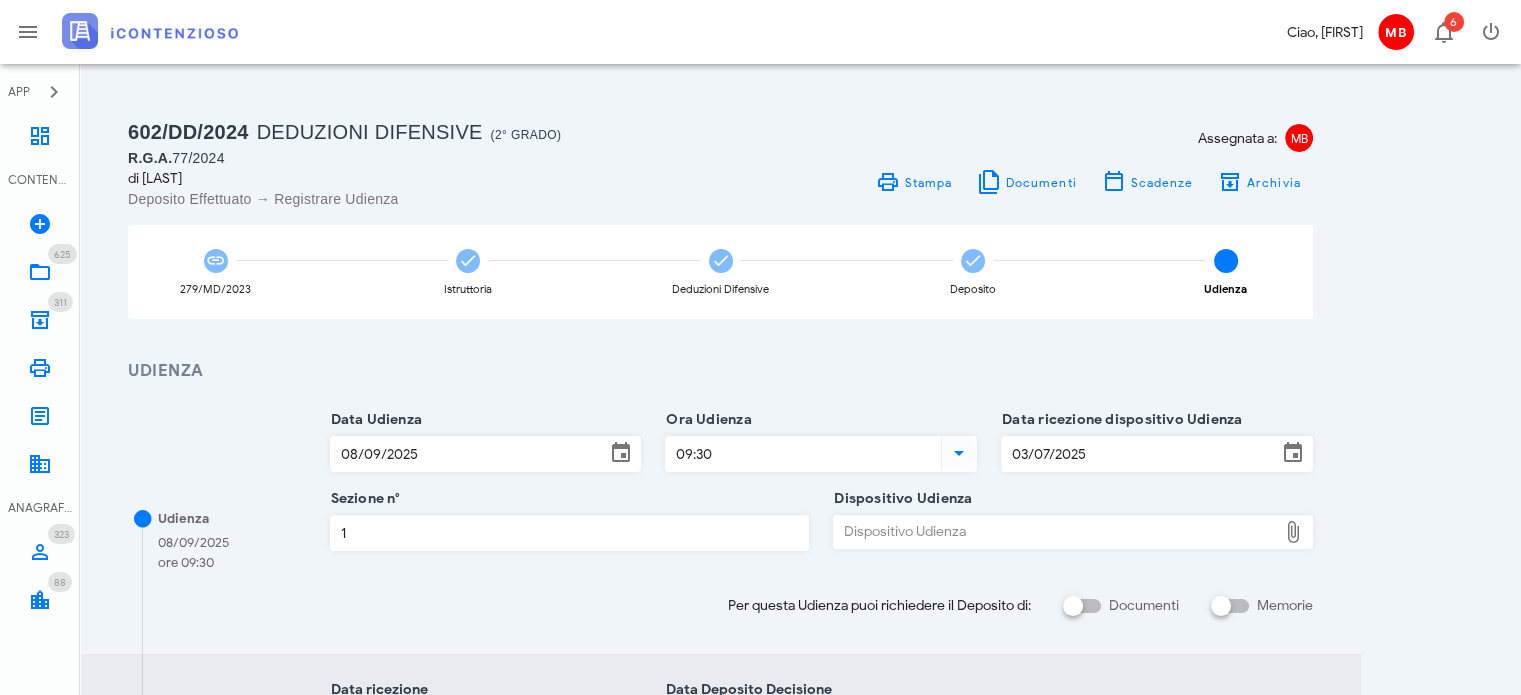 click on "Dispositivo Udienza" at bounding box center [1055, 532] 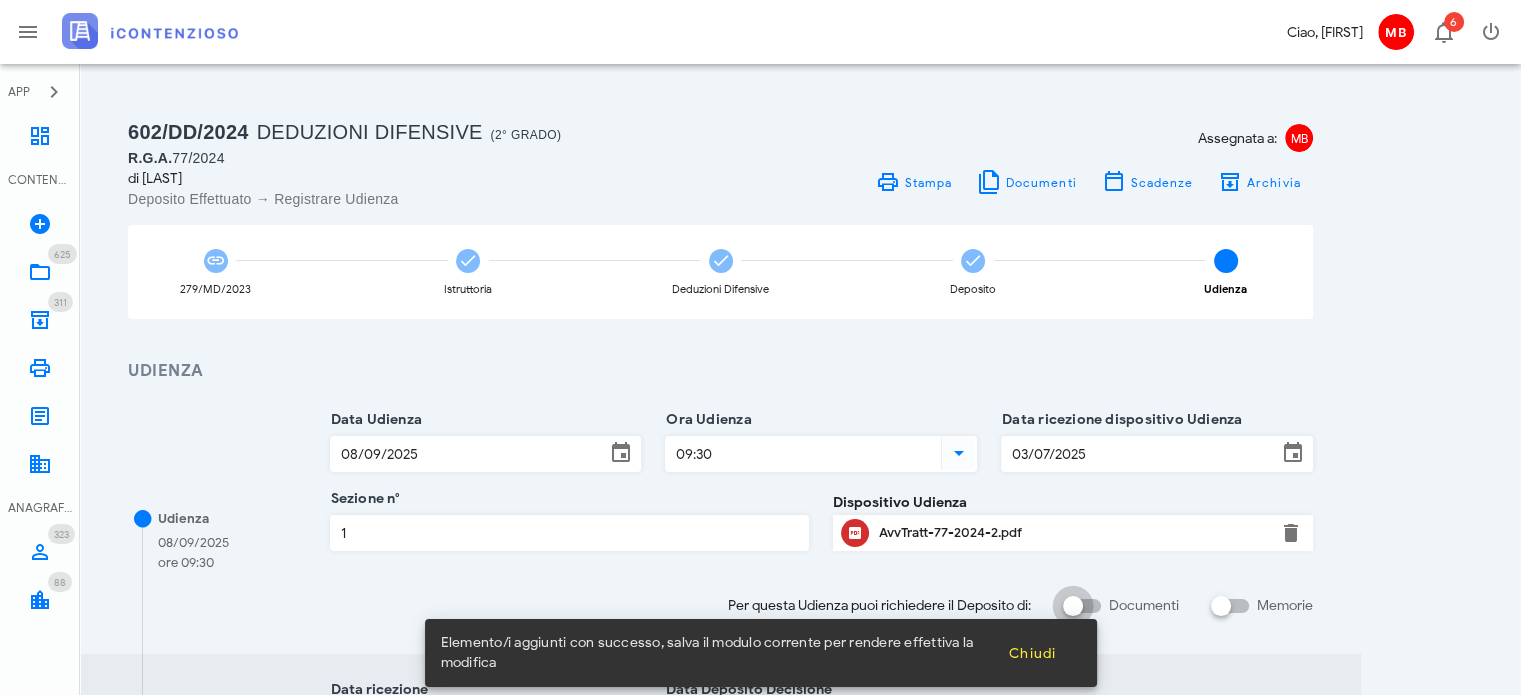 click at bounding box center (1073, 606) 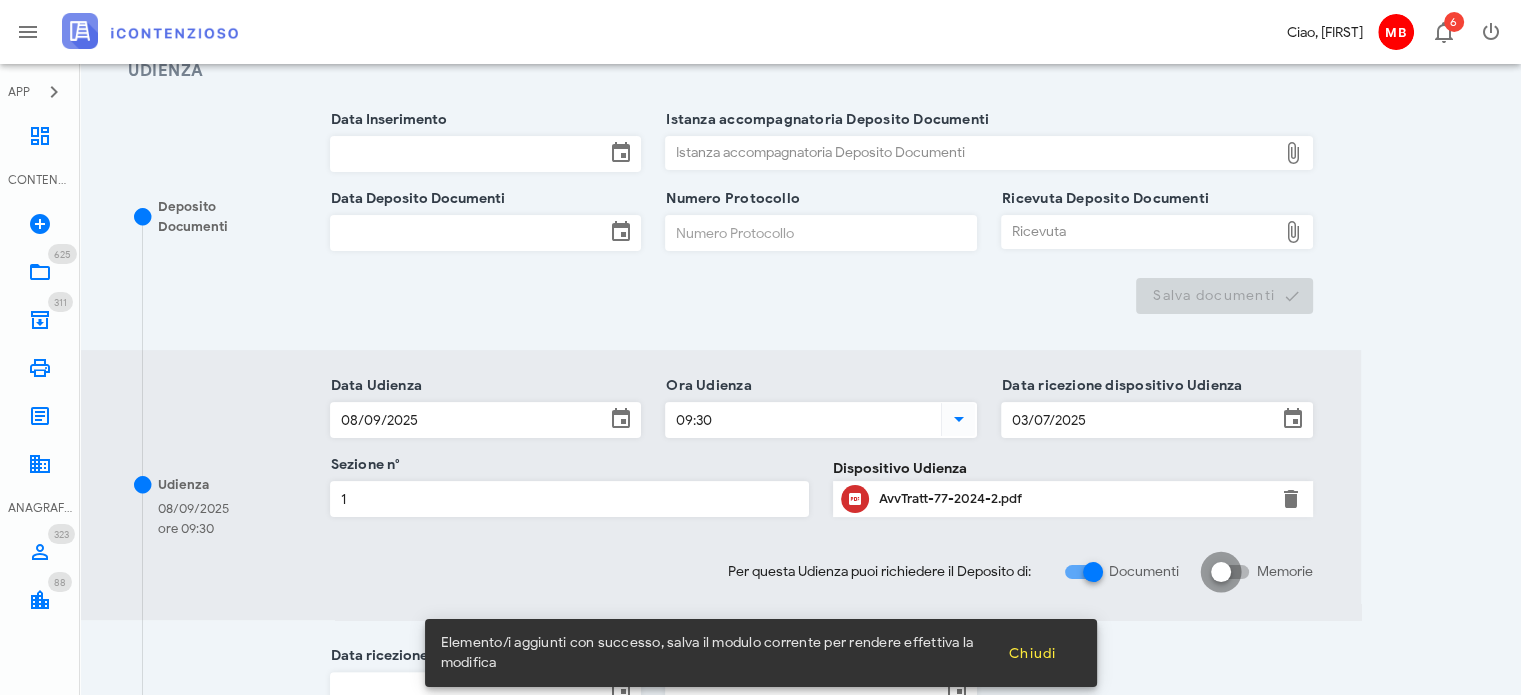 click at bounding box center (1221, 572) 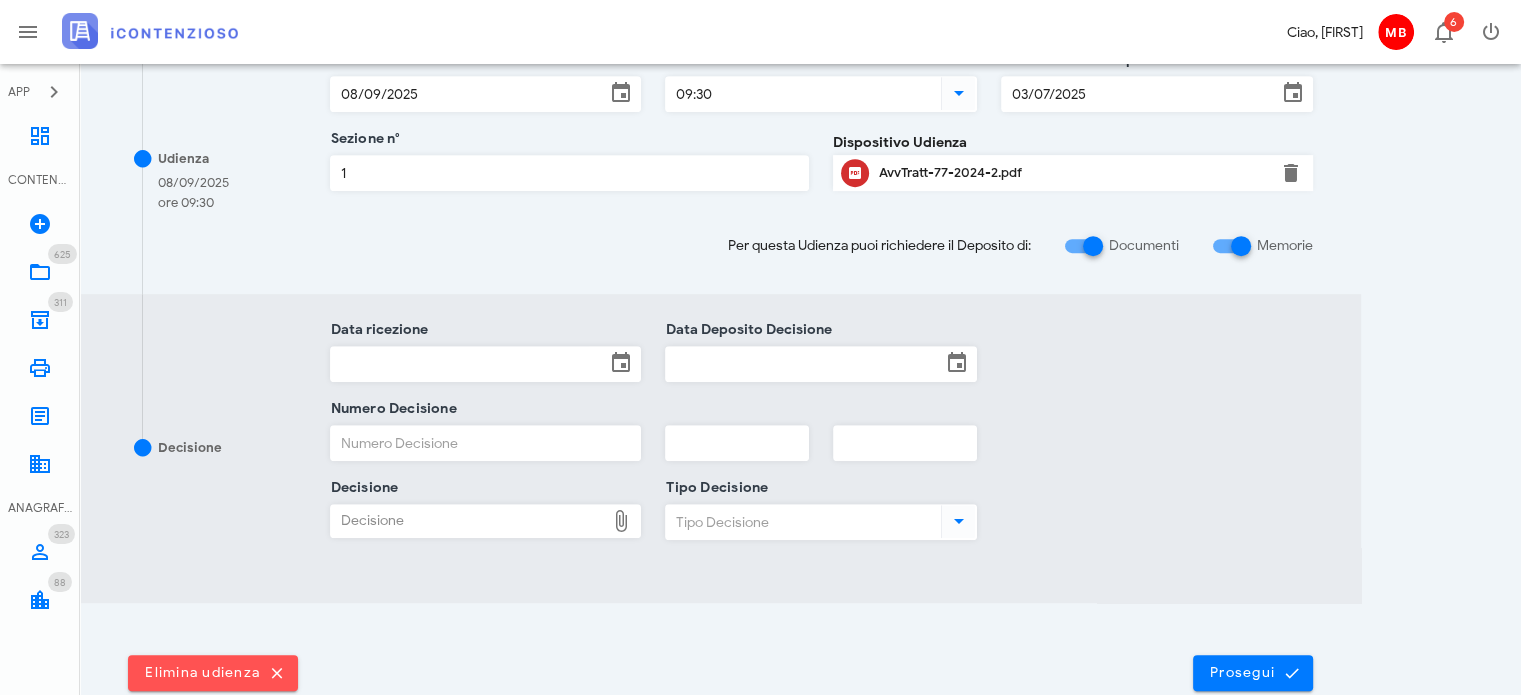 scroll, scrollTop: 1000, scrollLeft: 0, axis: vertical 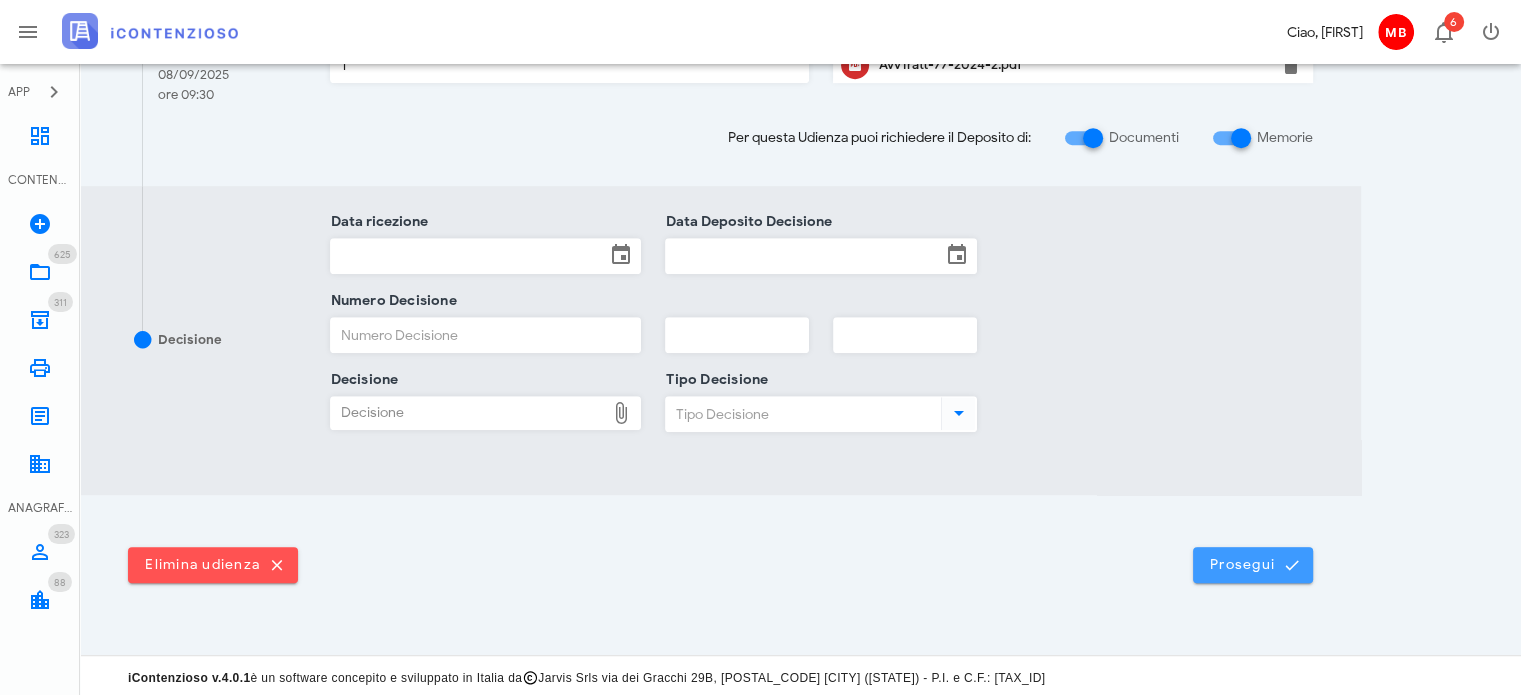 click on "Prosegui" at bounding box center (1253, 565) 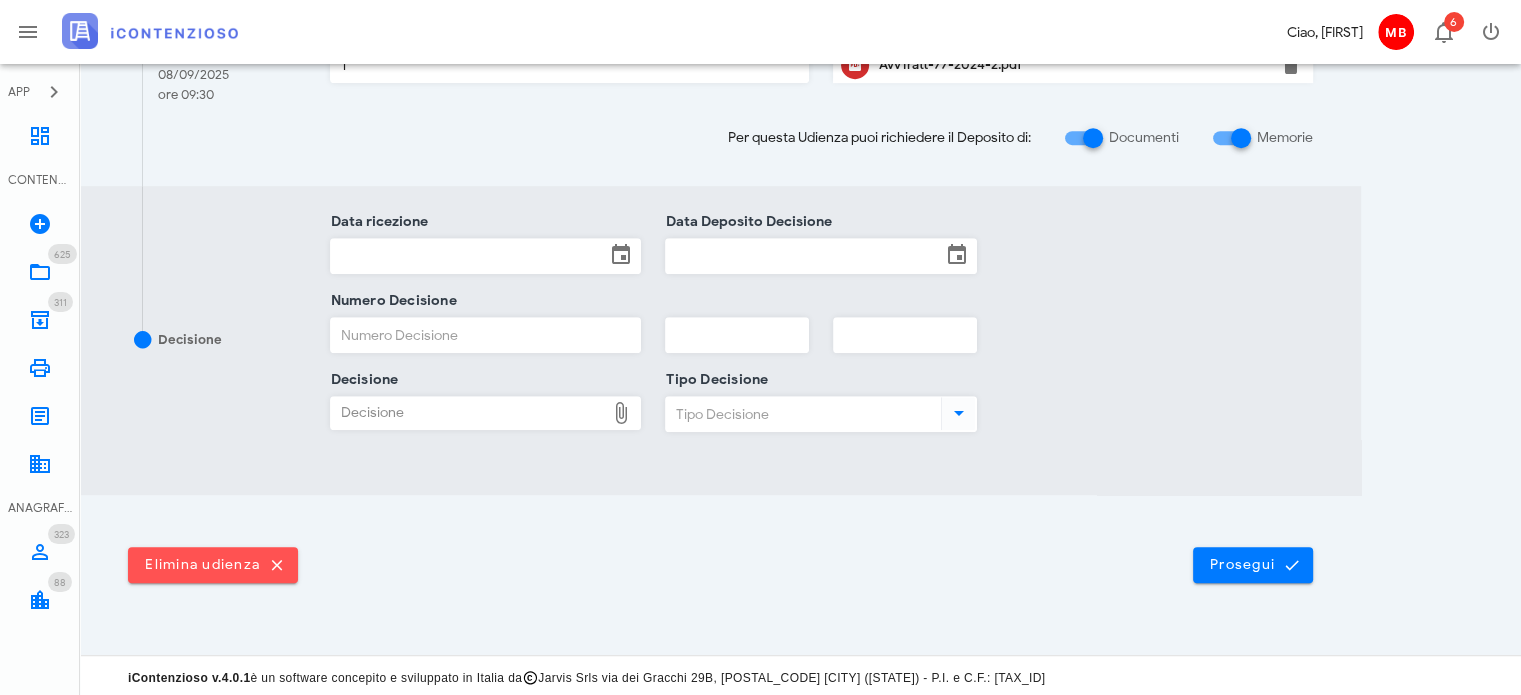 scroll, scrollTop: 1000, scrollLeft: 0, axis: vertical 